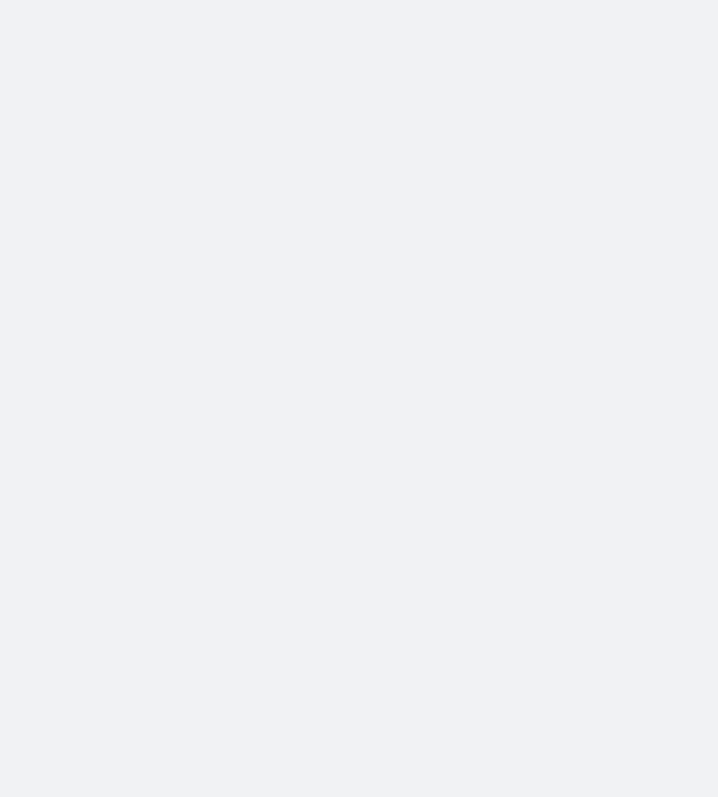 scroll, scrollTop: 0, scrollLeft: 0, axis: both 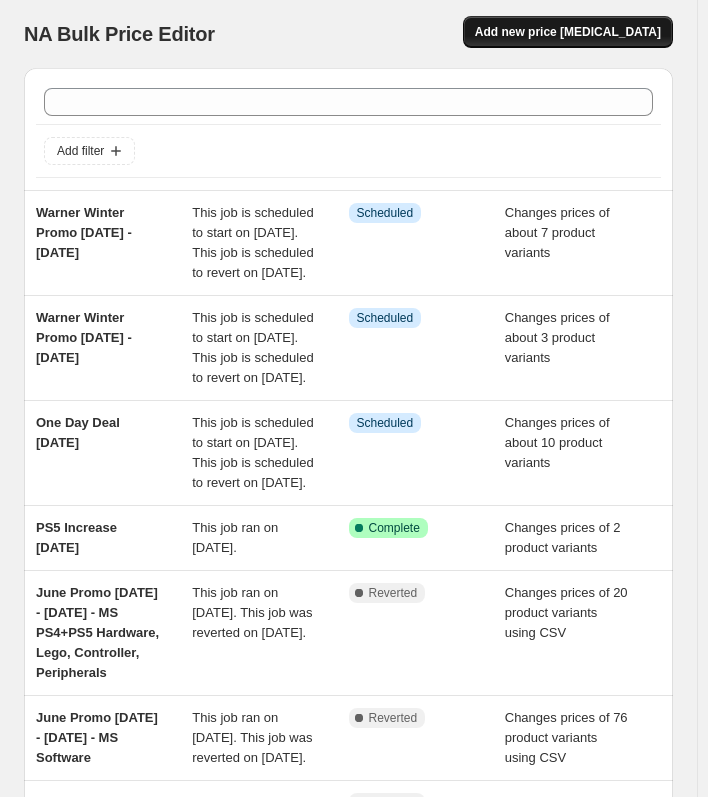 click on "Add new price [MEDICAL_DATA]" at bounding box center (568, 32) 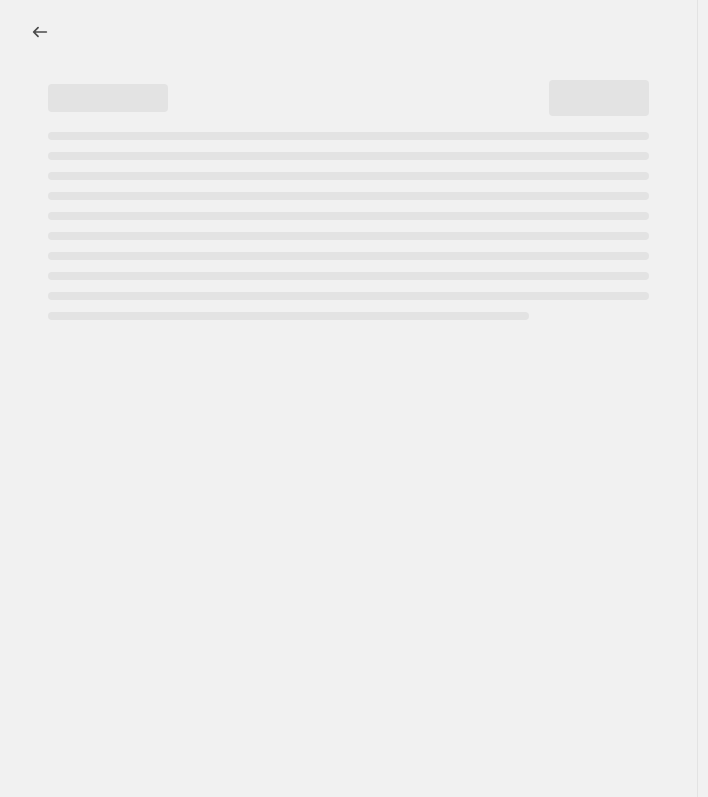 select on "percentage" 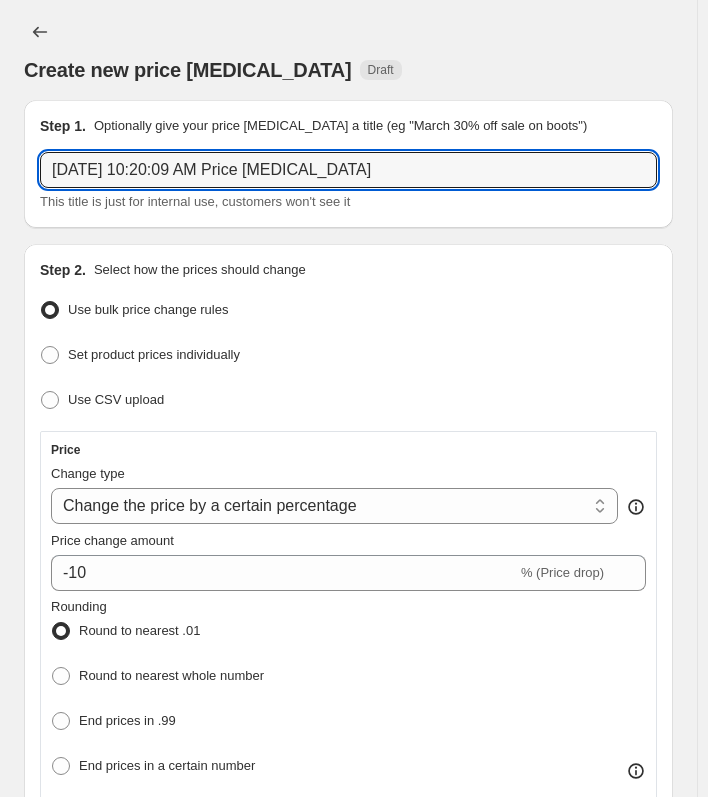 drag, startPoint x: 425, startPoint y: 171, endPoint x: -86, endPoint y: 164, distance: 511.04794 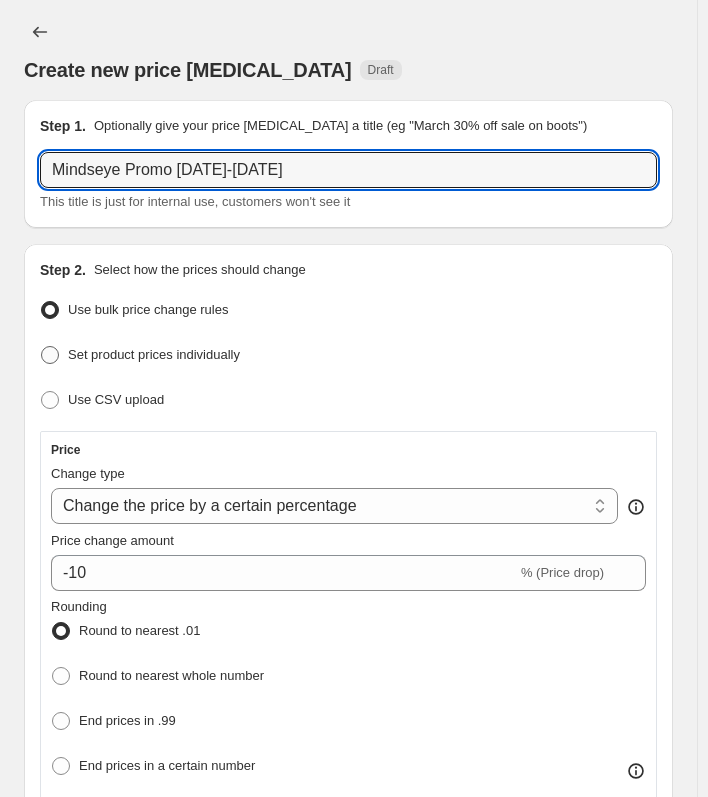type on "Mindseye Promo [DATE]-[DATE]" 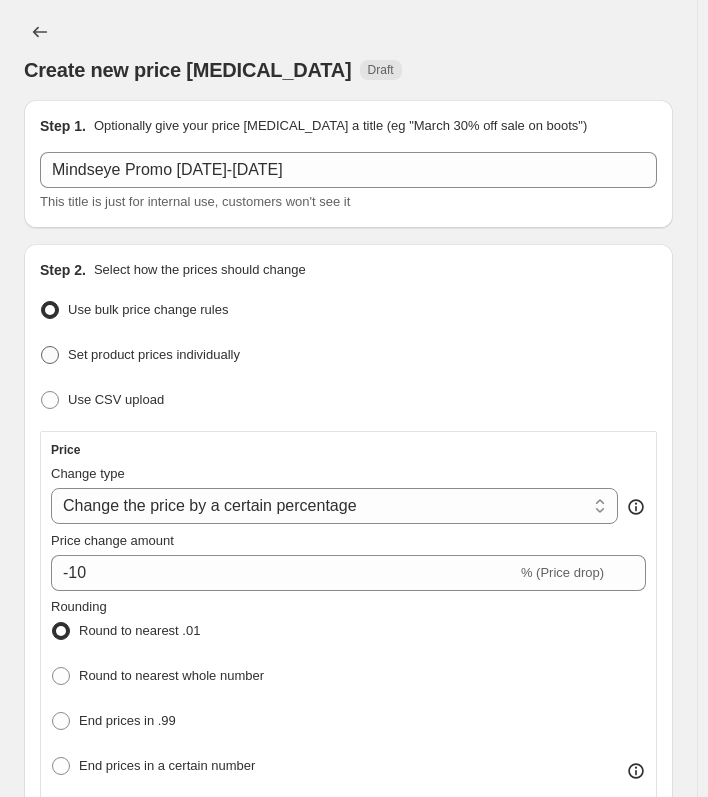 click on "Set product prices individually" at bounding box center (154, 354) 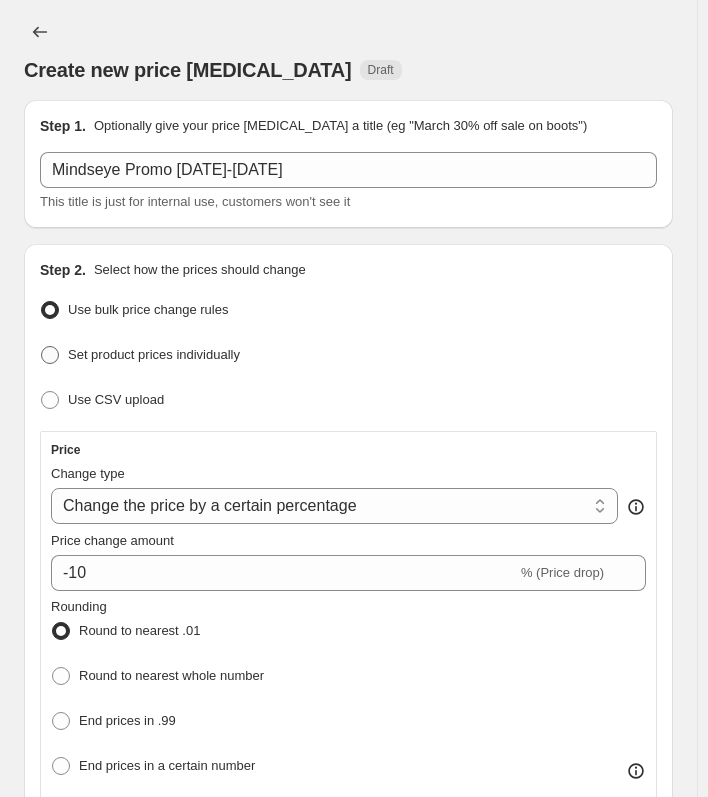 radio on "true" 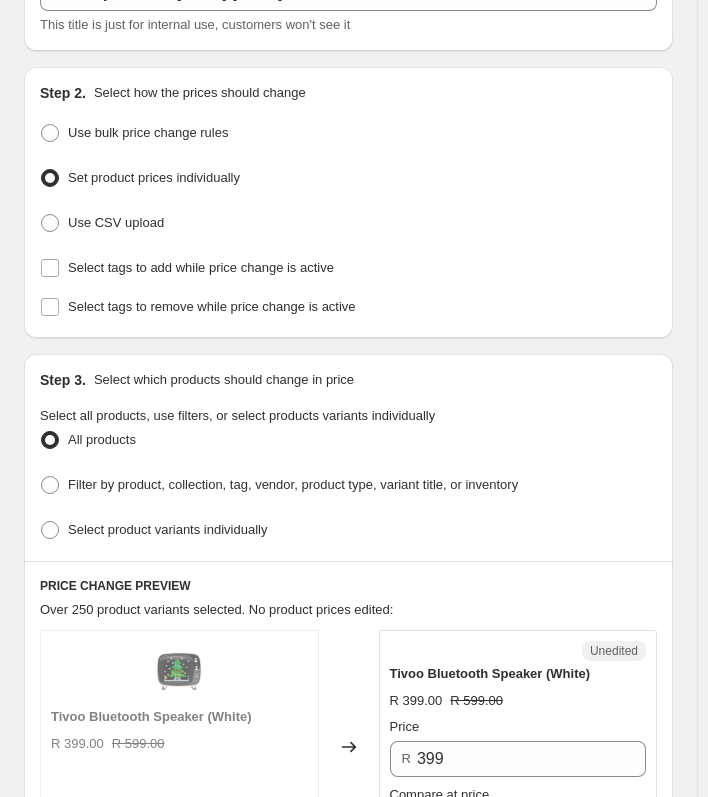 scroll, scrollTop: 200, scrollLeft: 0, axis: vertical 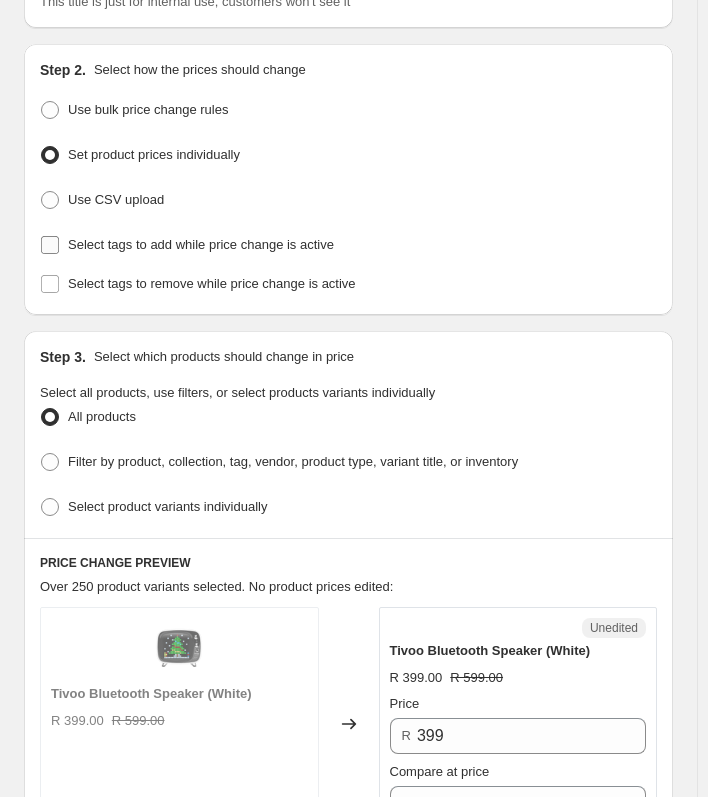 click on "Select tags to add while price change is active" at bounding box center (201, 244) 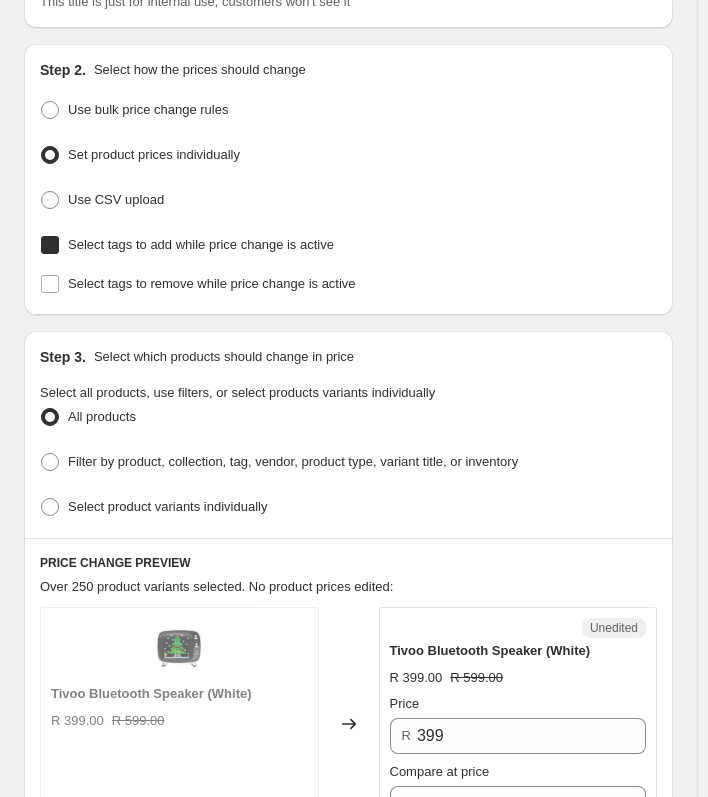 checkbox on "true" 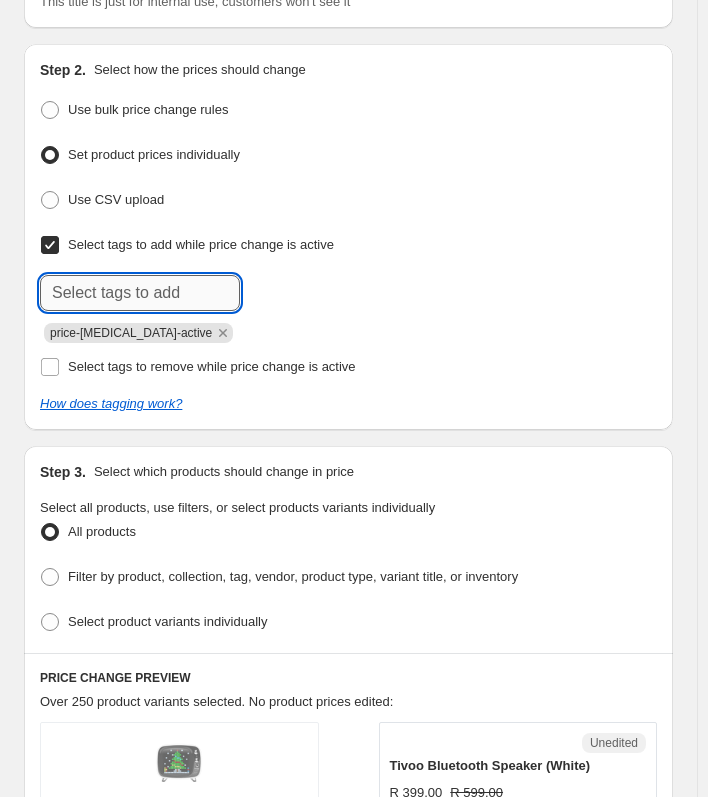 click at bounding box center (140, 293) 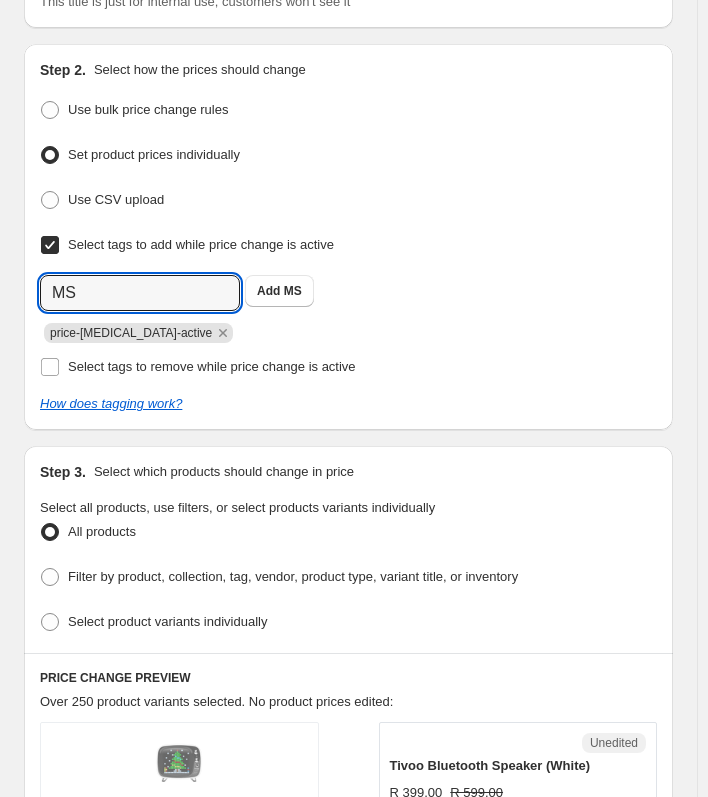 type on "MS PS5 Software" 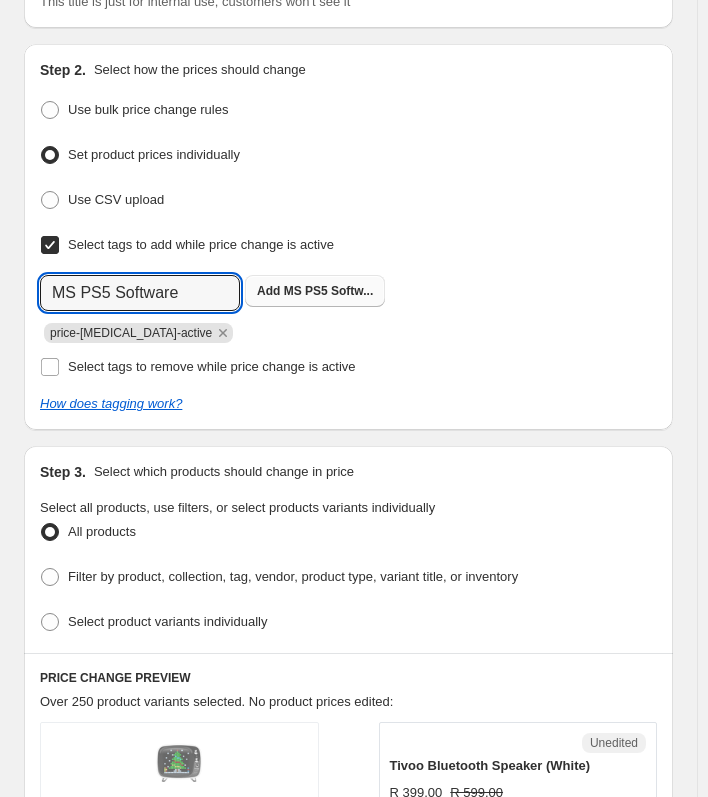 click on "MS PS5 Softw..." at bounding box center (329, 291) 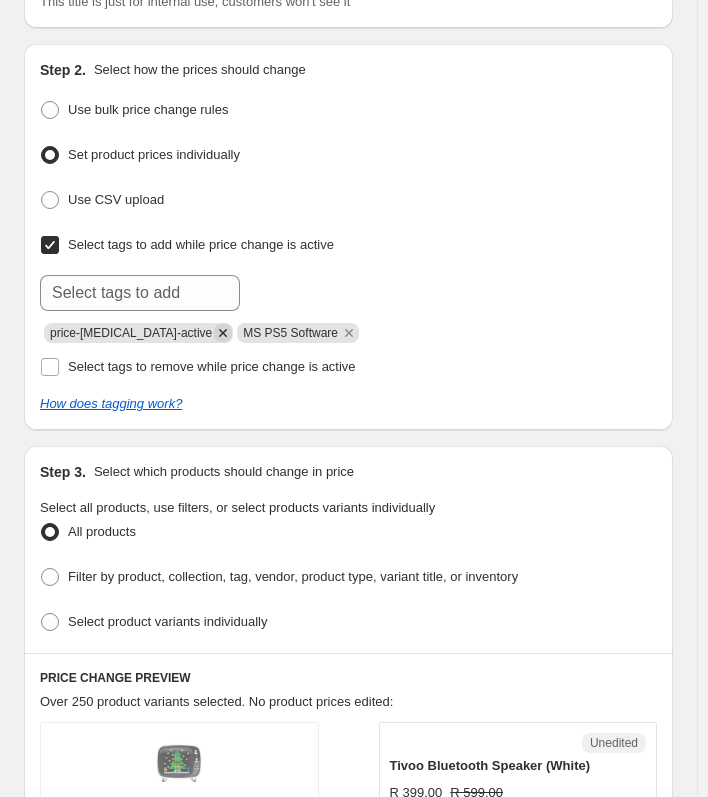 click 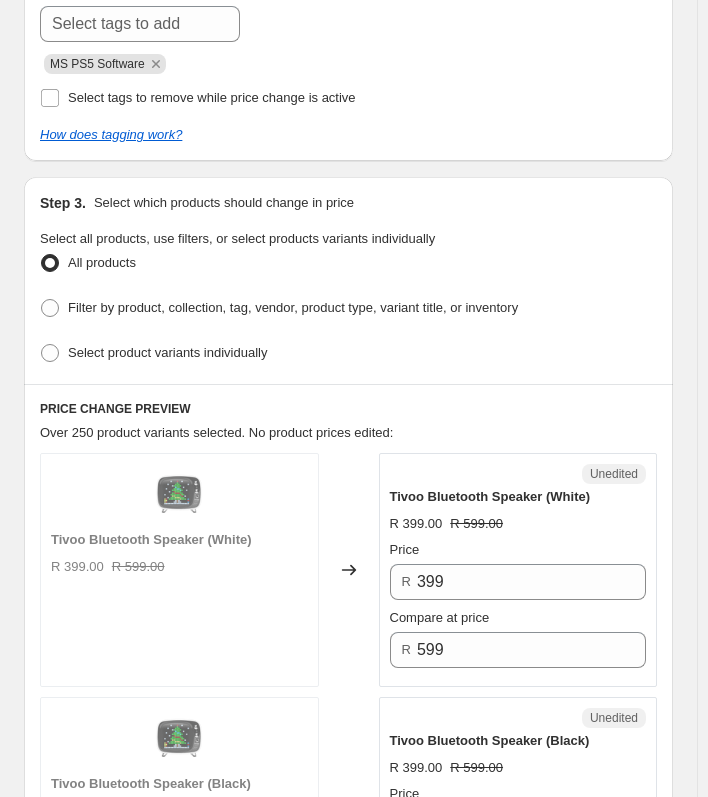 scroll, scrollTop: 500, scrollLeft: 0, axis: vertical 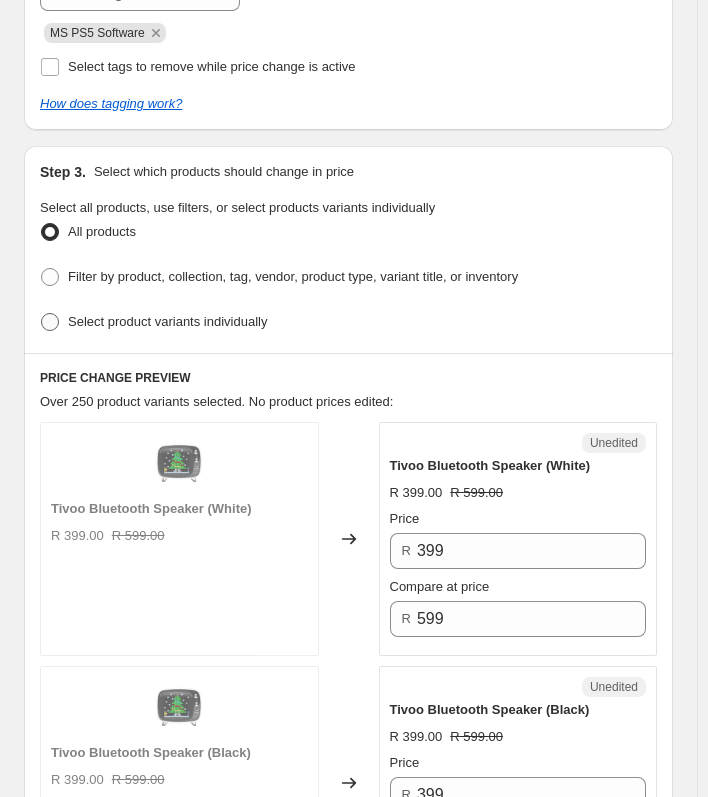 click on "Select product variants individually" at bounding box center (167, 321) 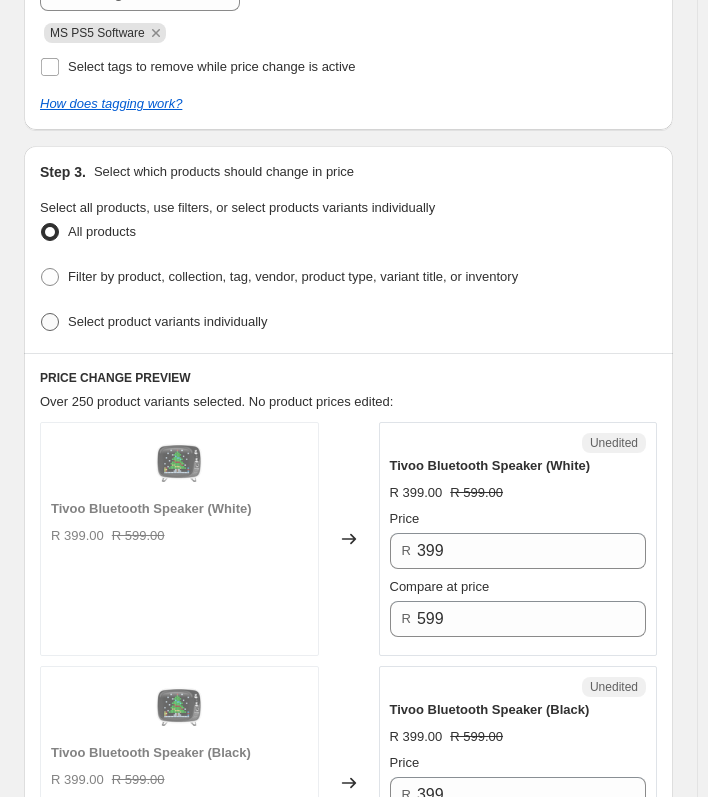 radio on "true" 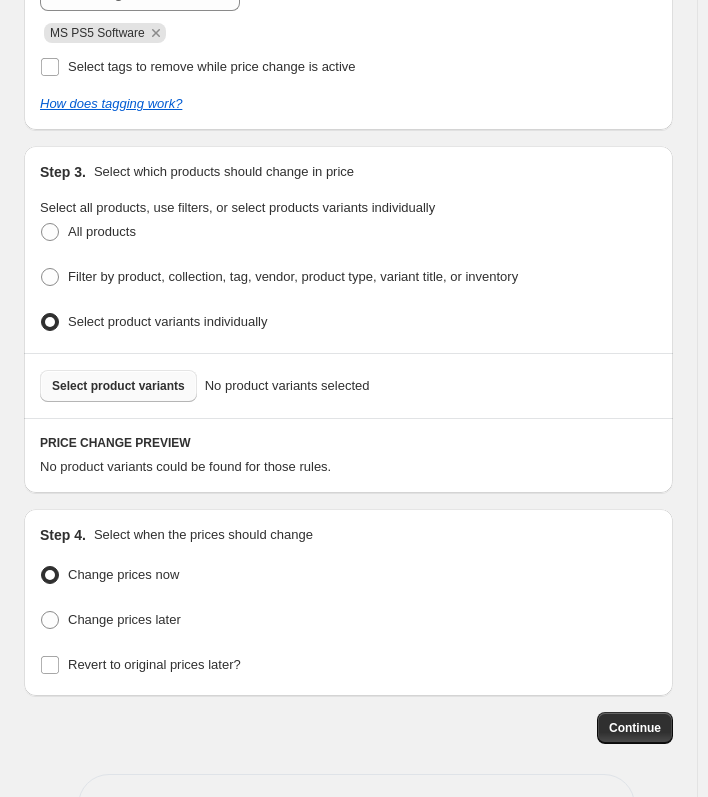 click on "Select product variants" at bounding box center [118, 386] 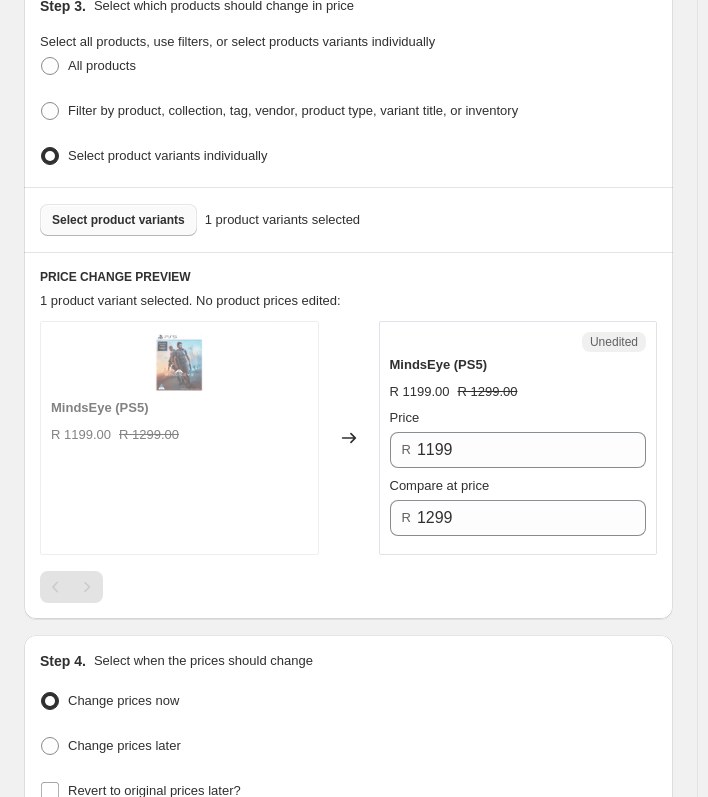 scroll, scrollTop: 700, scrollLeft: 0, axis: vertical 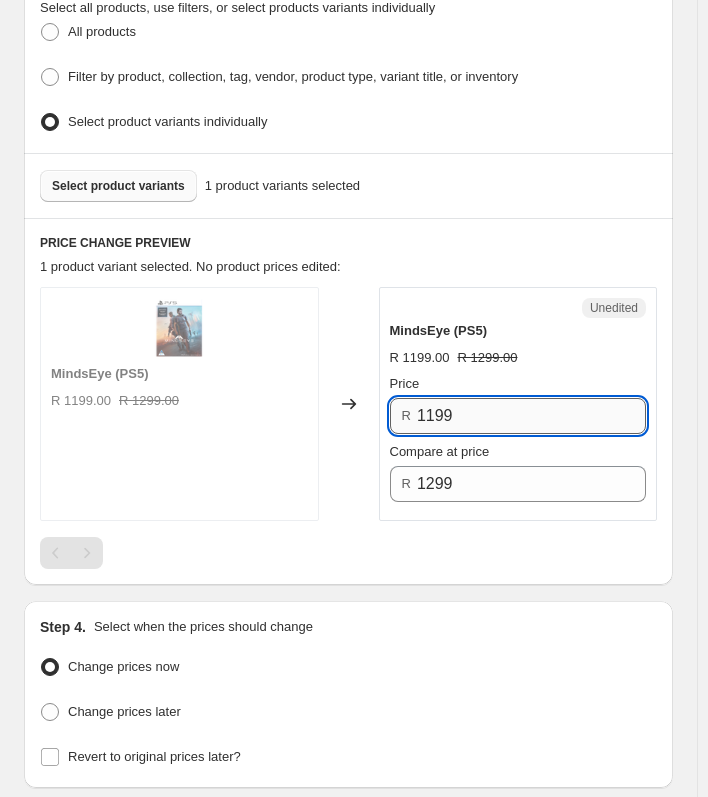 click on "1199" at bounding box center (531, 416) 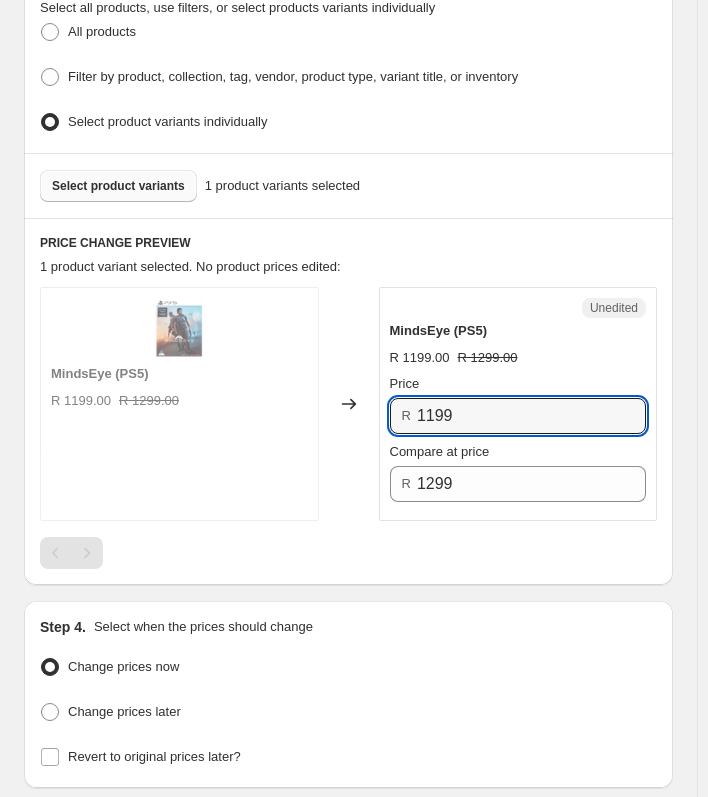 drag, startPoint x: 511, startPoint y: 414, endPoint x: 413, endPoint y: 400, distance: 98.99495 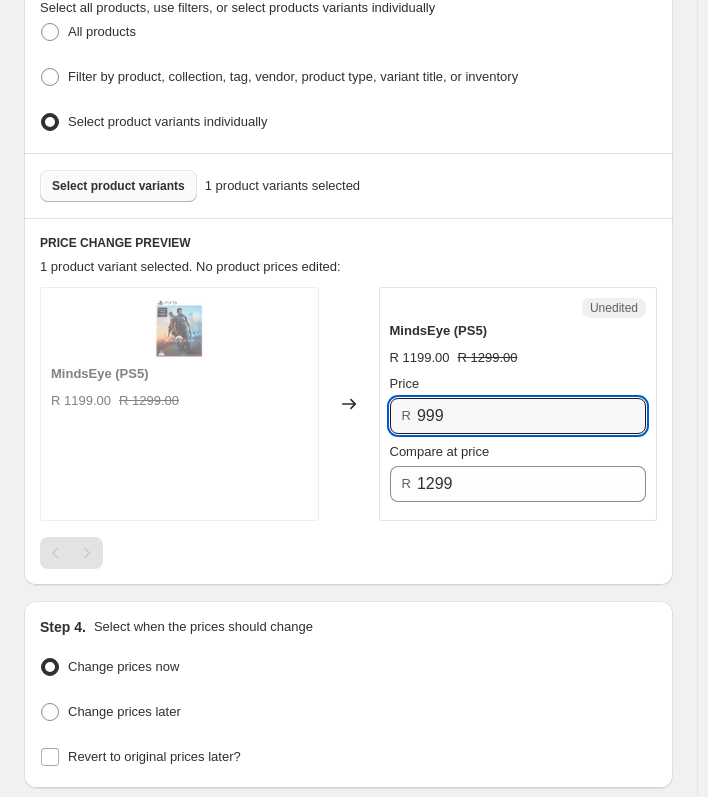 type on "999" 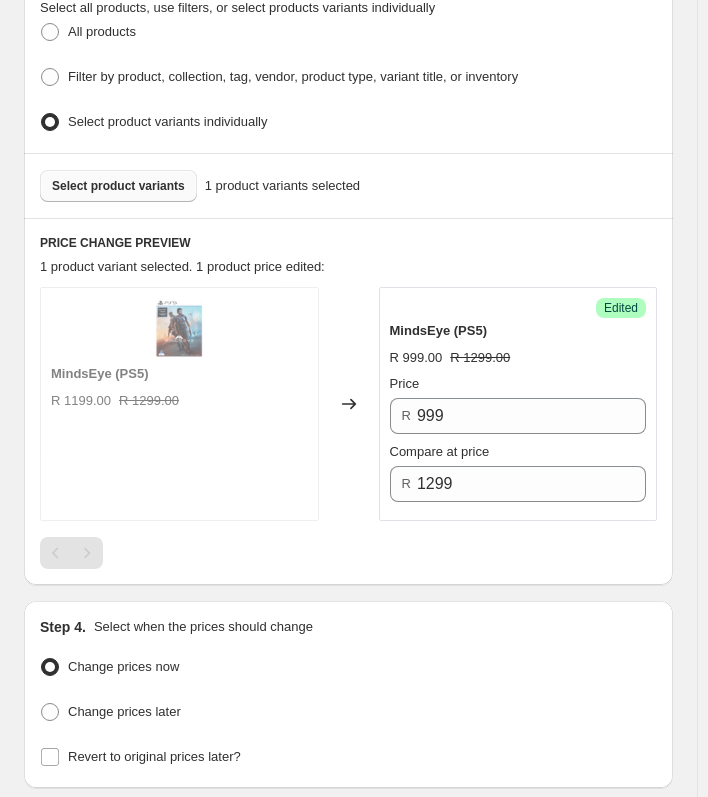 click on "Select product variants 1   product variants selected" at bounding box center (348, 185) 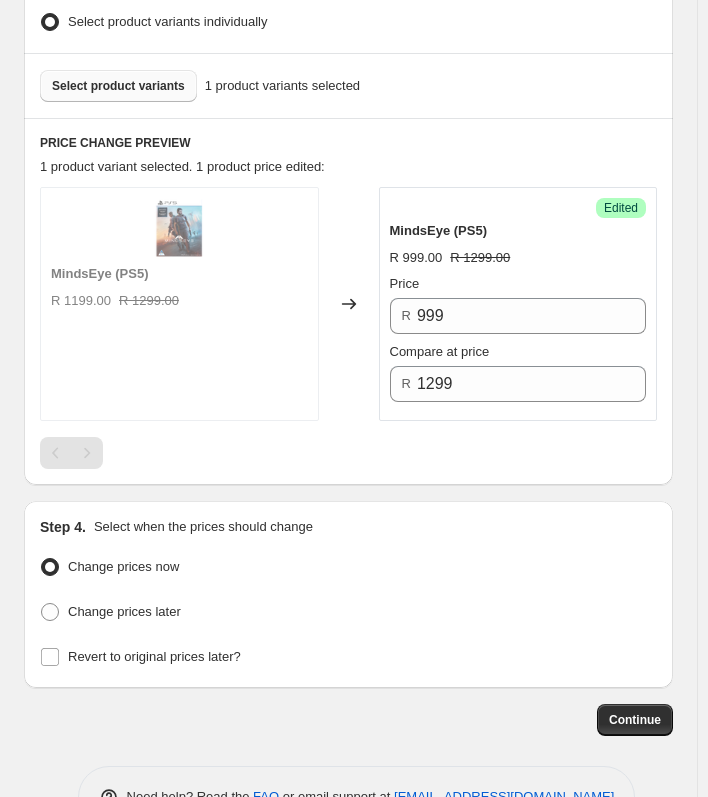 scroll, scrollTop: 851, scrollLeft: 0, axis: vertical 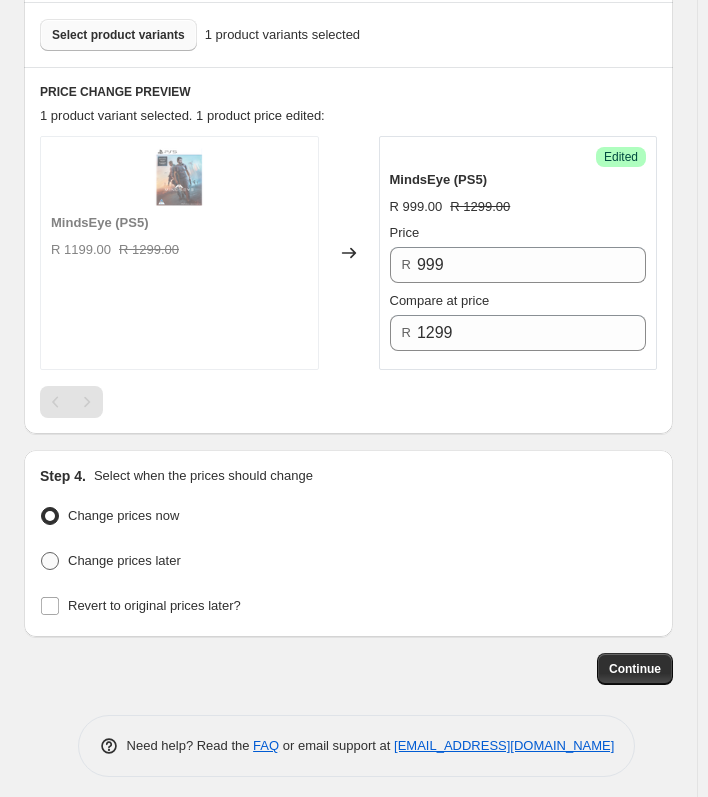 click at bounding box center [50, 561] 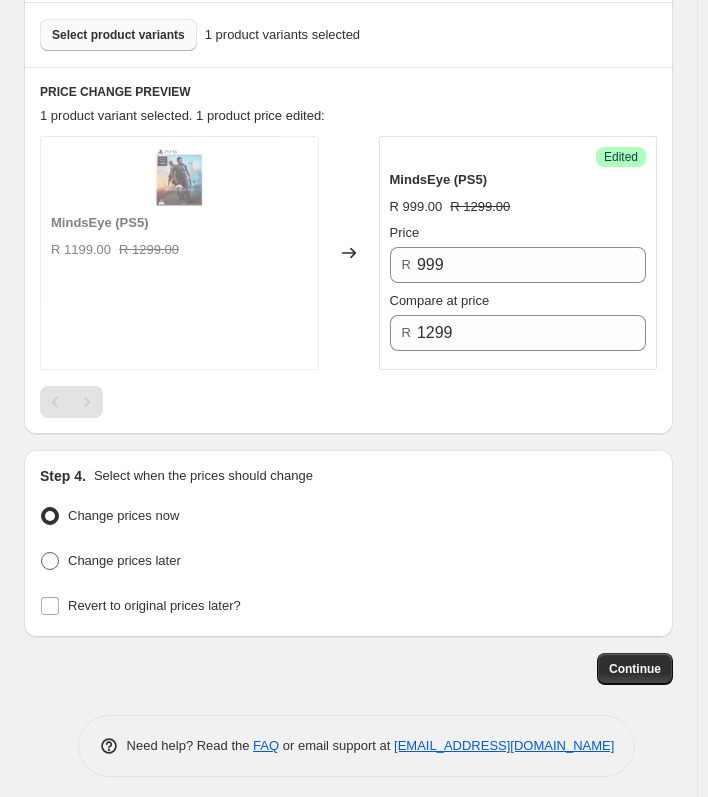 radio on "true" 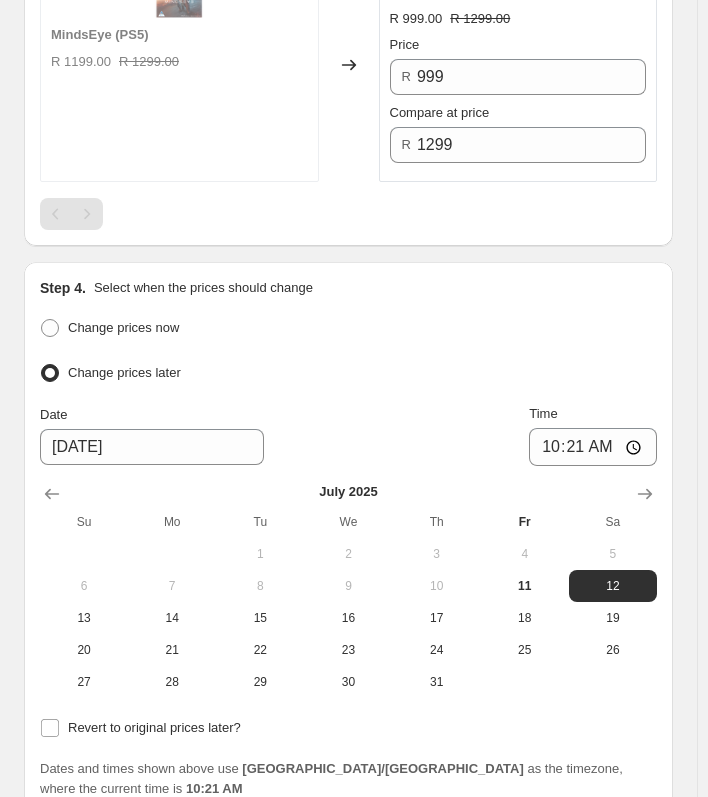 scroll, scrollTop: 1051, scrollLeft: 0, axis: vertical 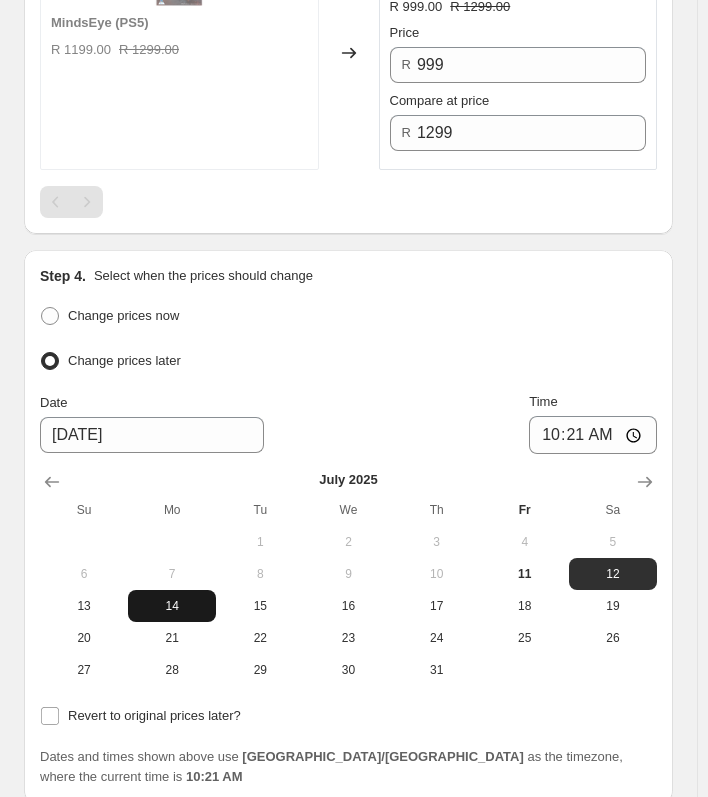 click on "14" at bounding box center (172, 606) 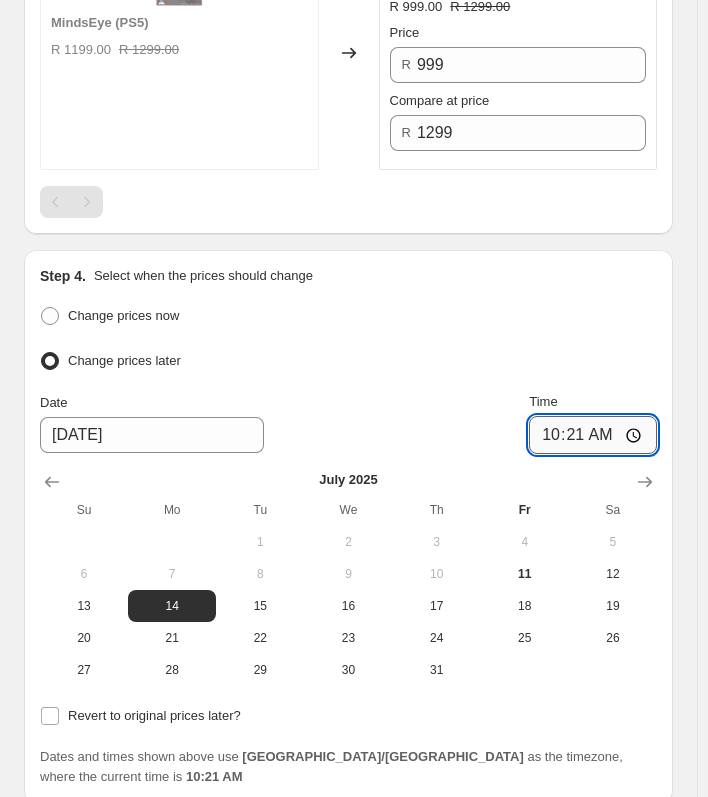 click on "10:21" at bounding box center (593, 435) 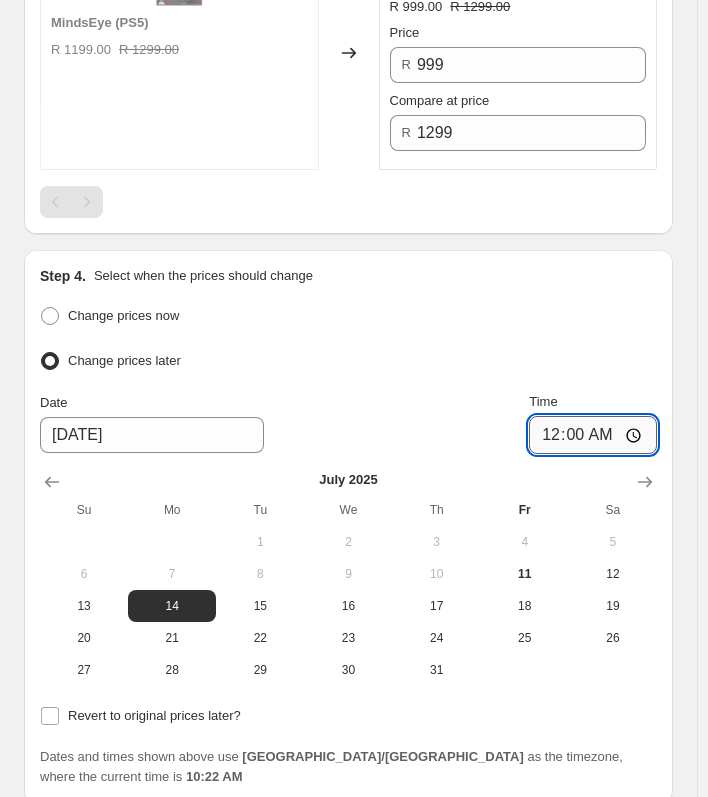 type on "00:01" 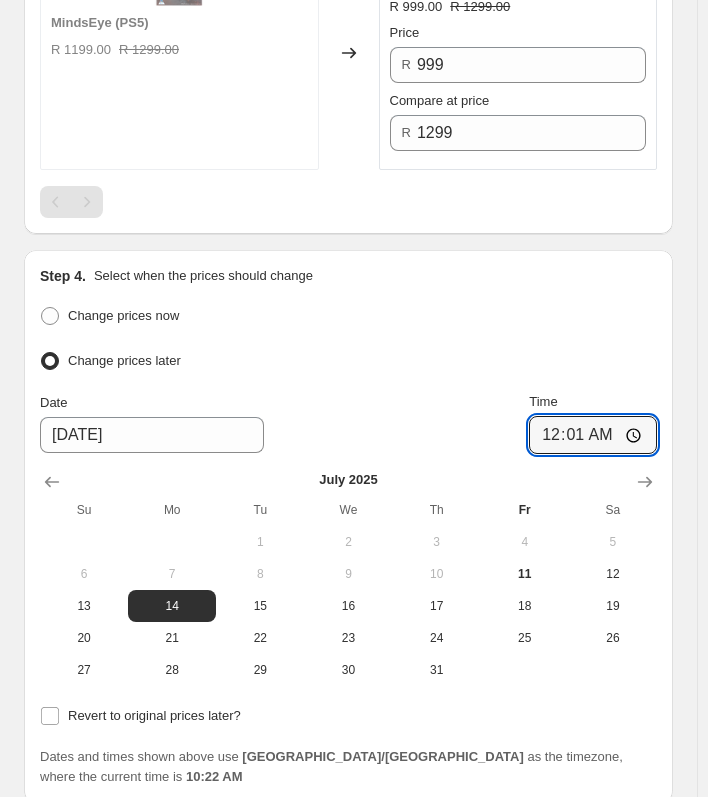 click on "Change prices now" at bounding box center (348, 316) 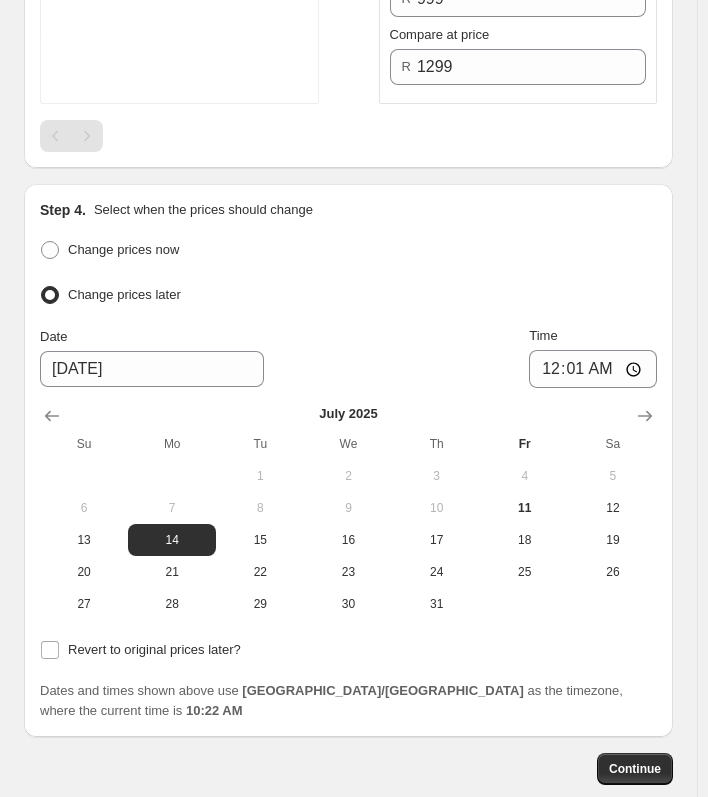 scroll, scrollTop: 1217, scrollLeft: 0, axis: vertical 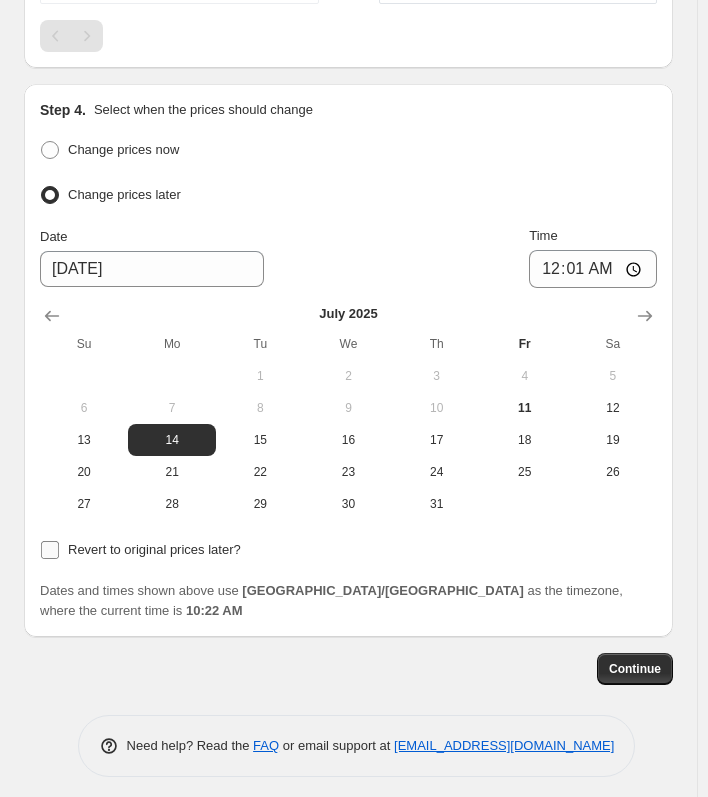 click on "Revert to original prices later?" at bounding box center [50, 550] 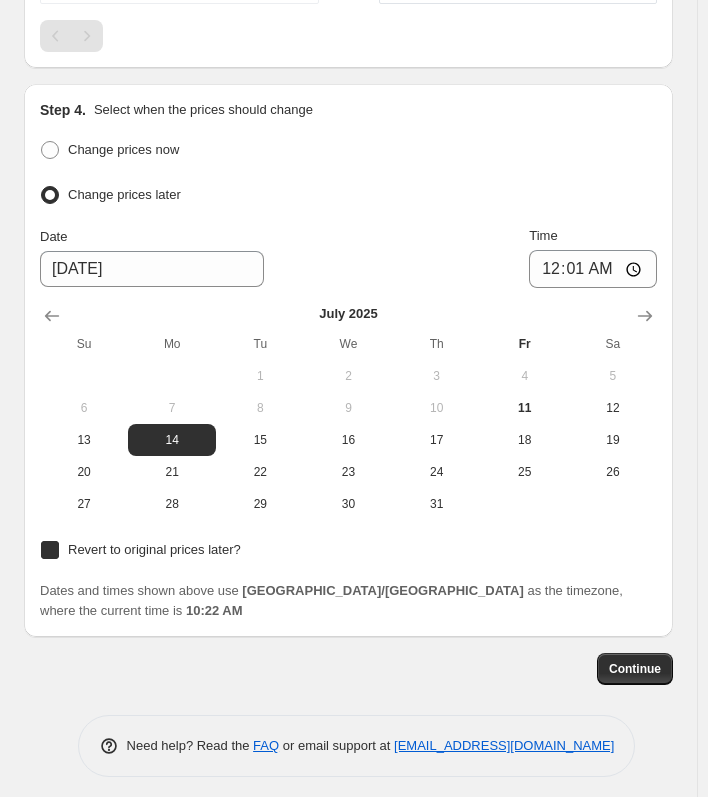 checkbox on "true" 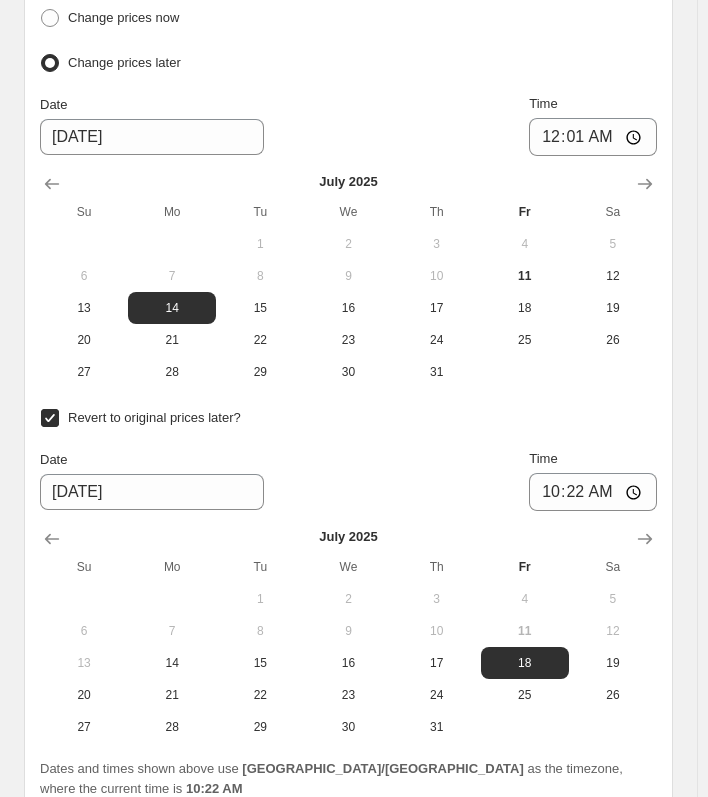 scroll, scrollTop: 1417, scrollLeft: 0, axis: vertical 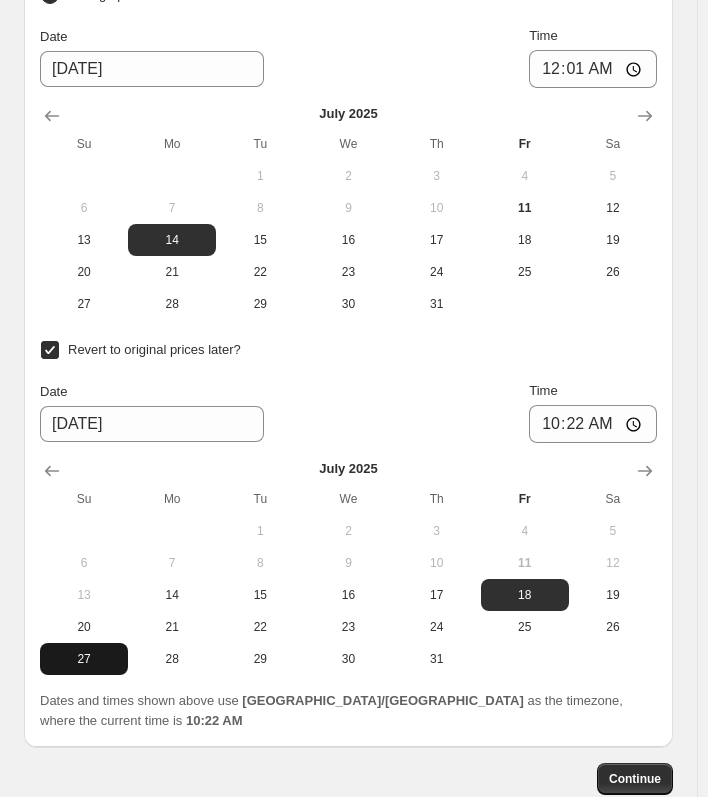 click on "27" at bounding box center (84, 659) 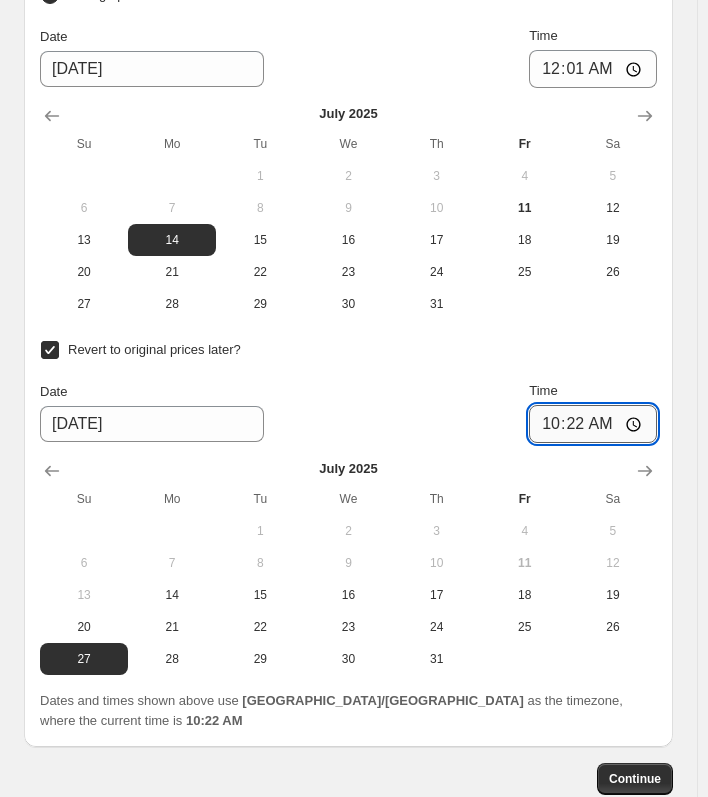 click on "10:22" at bounding box center (593, 424) 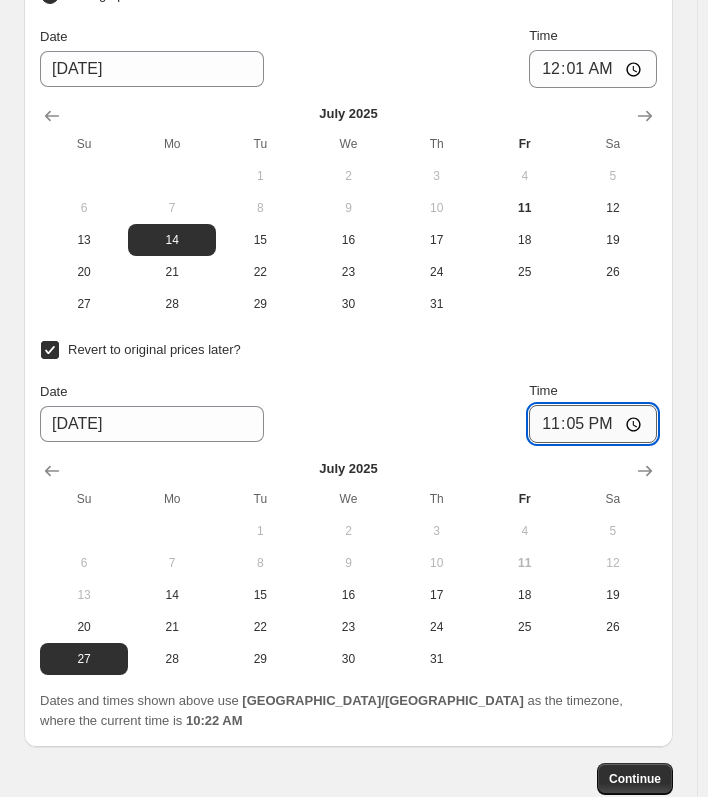 type on "23:59" 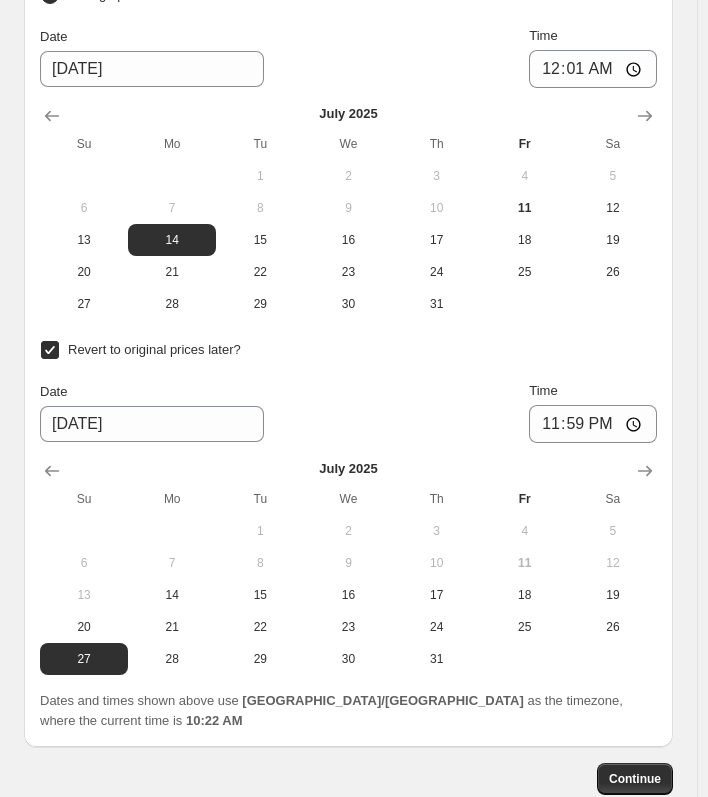 click on "Date [DATE] Time 23:59" at bounding box center [348, 412] 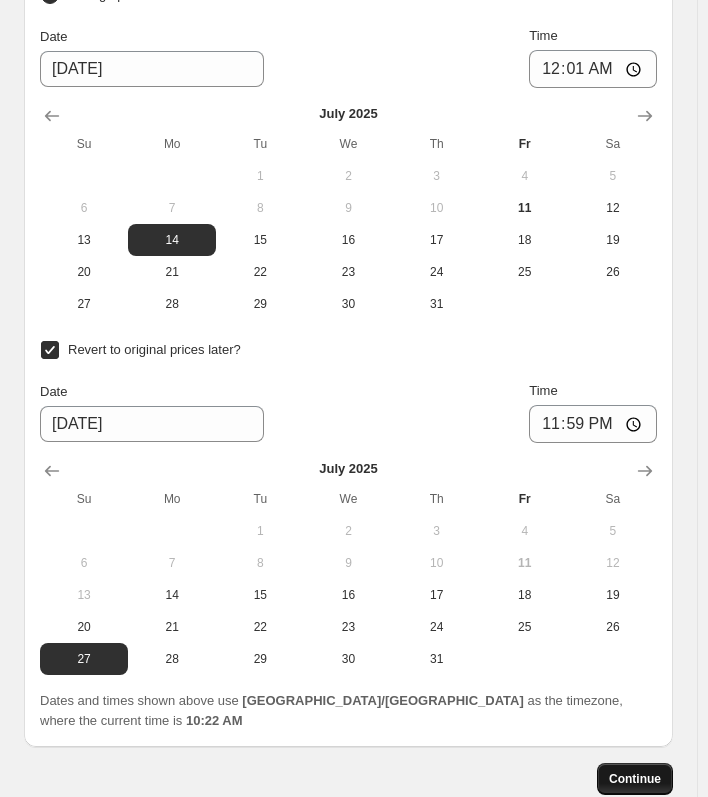 click on "Continue" at bounding box center [635, 779] 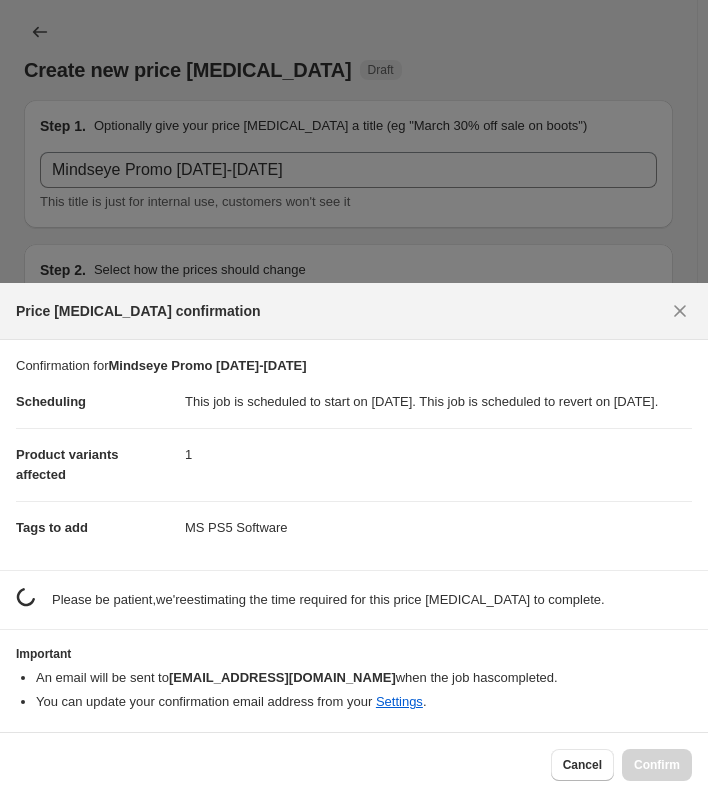 scroll, scrollTop: 0, scrollLeft: 0, axis: both 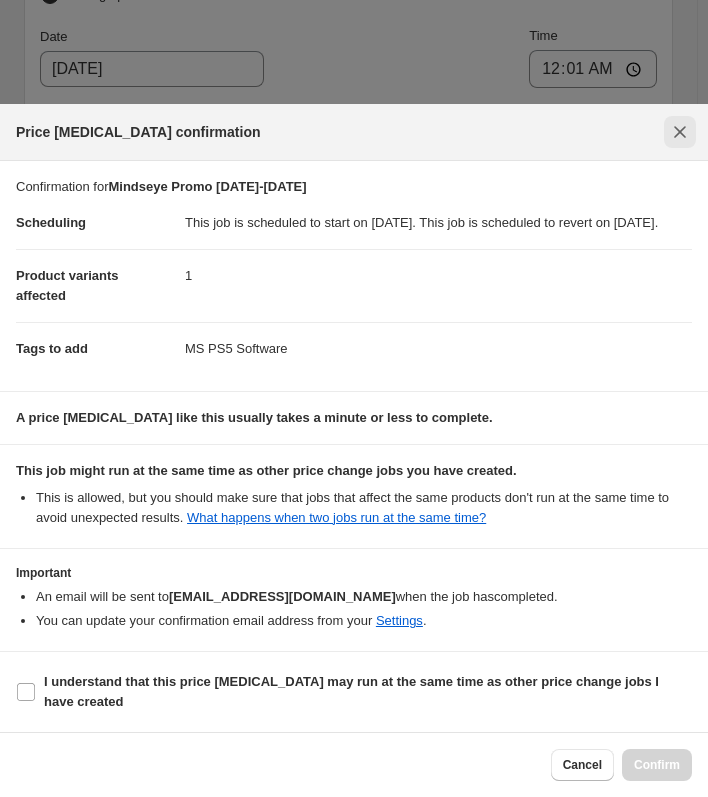 click 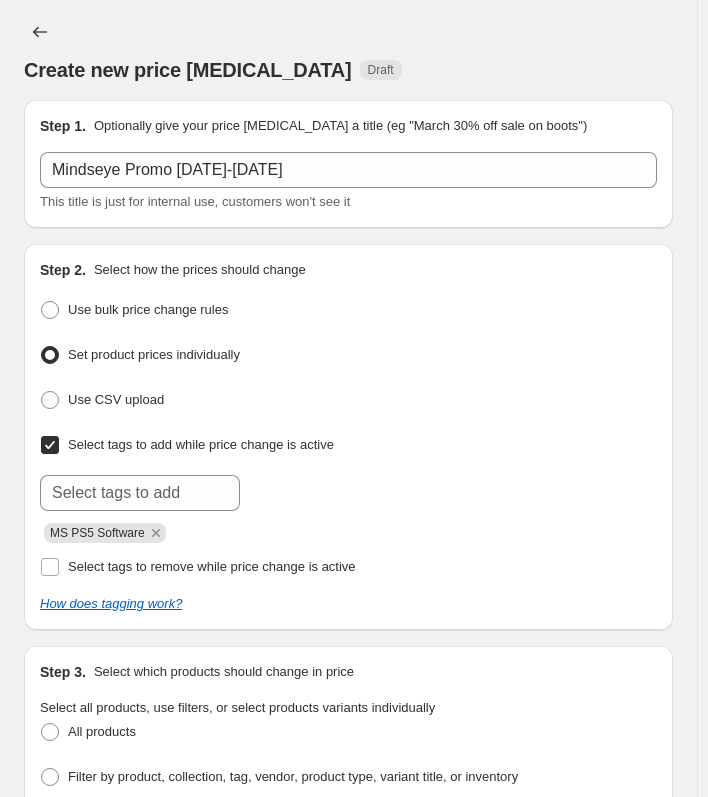 scroll, scrollTop: 1417, scrollLeft: 0, axis: vertical 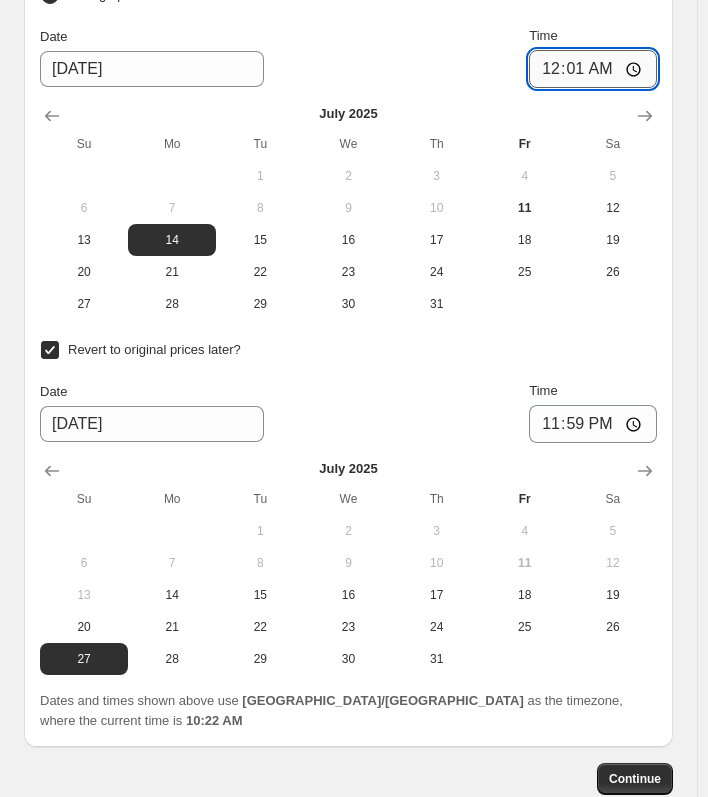 click on "00:01" at bounding box center [593, 69] 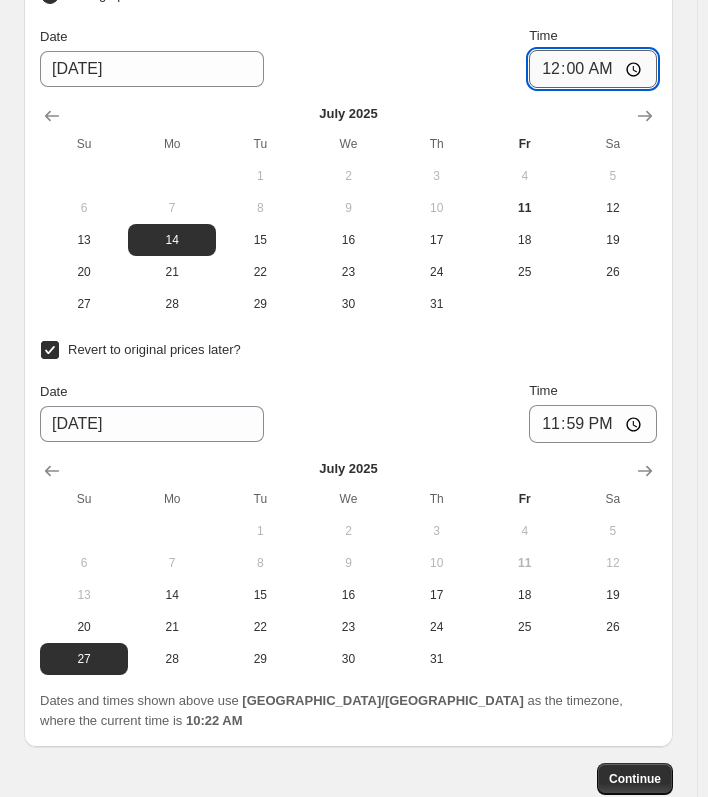 type on "00:05" 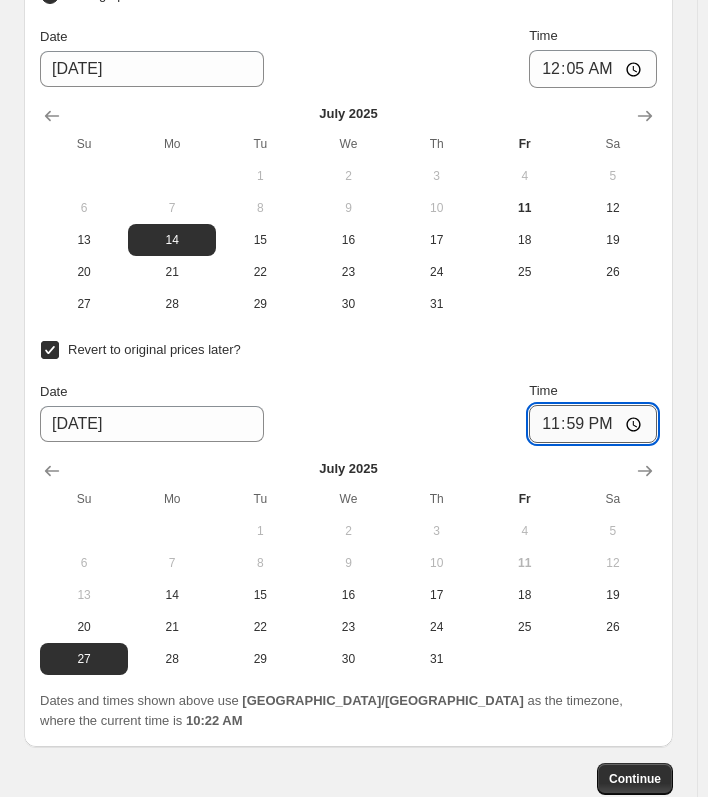 click on "23:59" at bounding box center [593, 424] 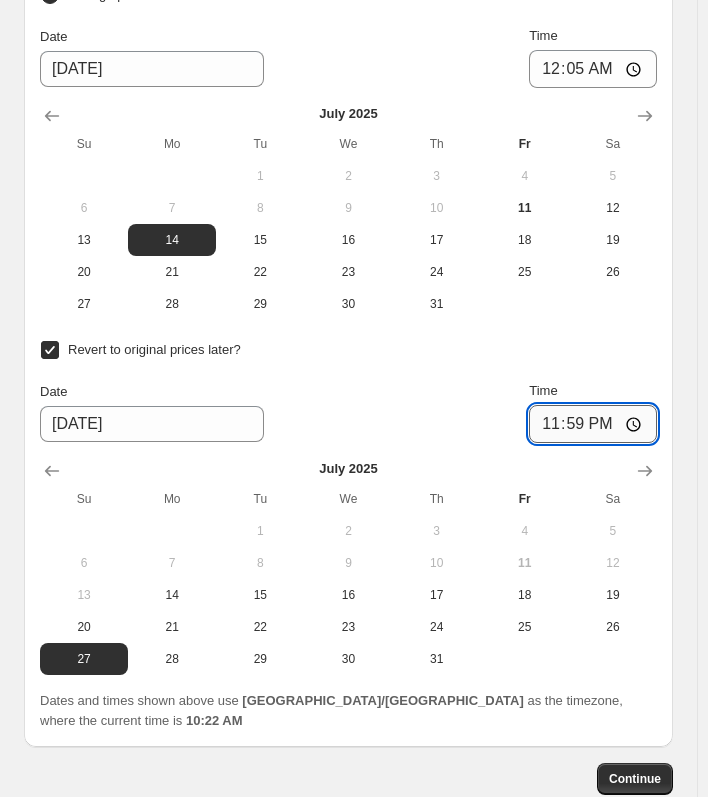 type on "23:02" 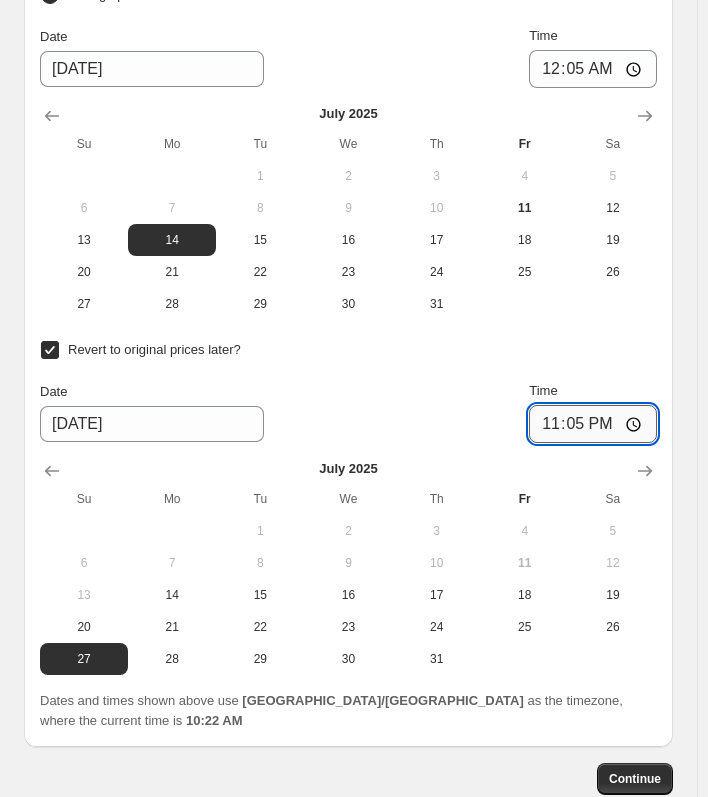 type on "23:57" 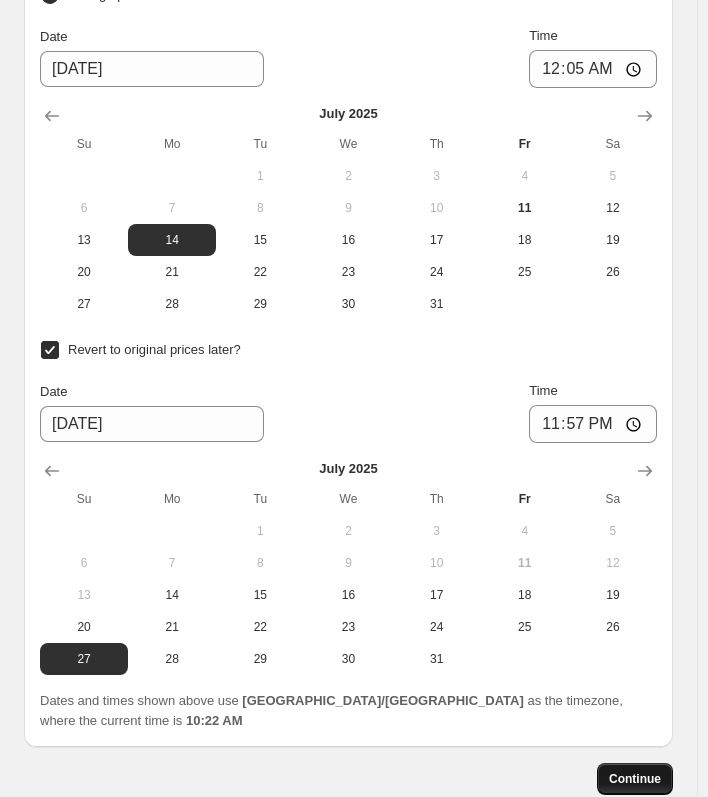 click on "Continue" at bounding box center [635, 779] 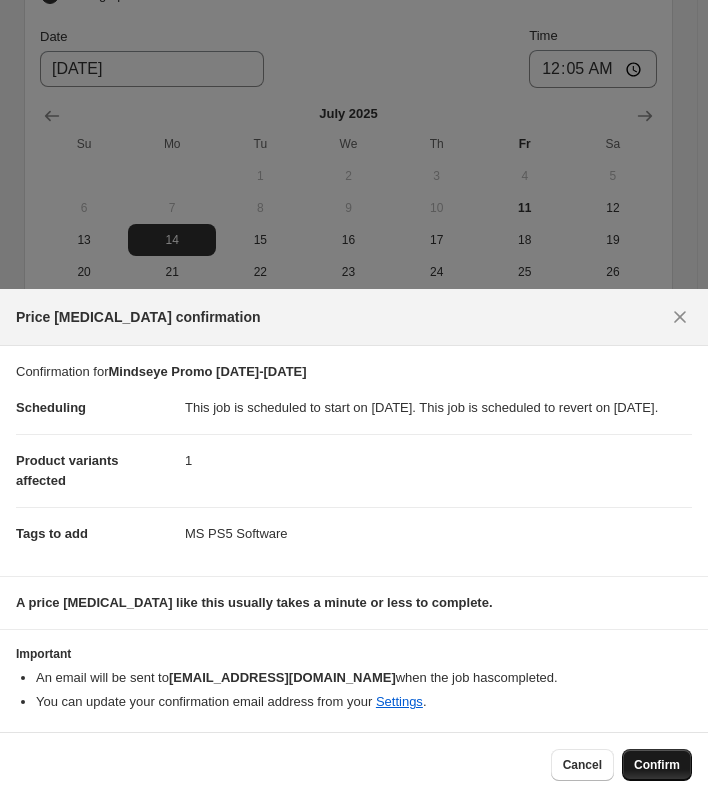 click on "Confirm" at bounding box center (657, 765) 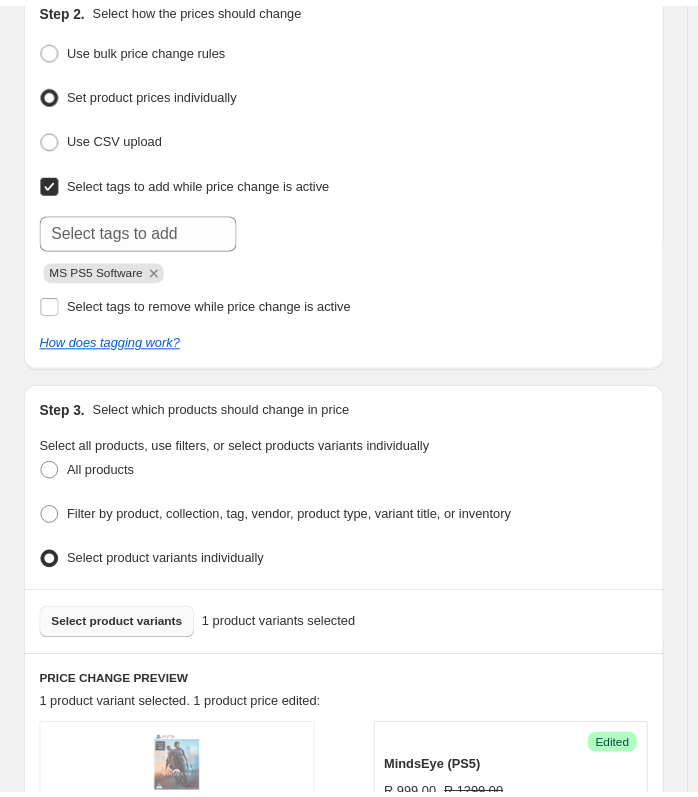 scroll, scrollTop: 117, scrollLeft: 0, axis: vertical 